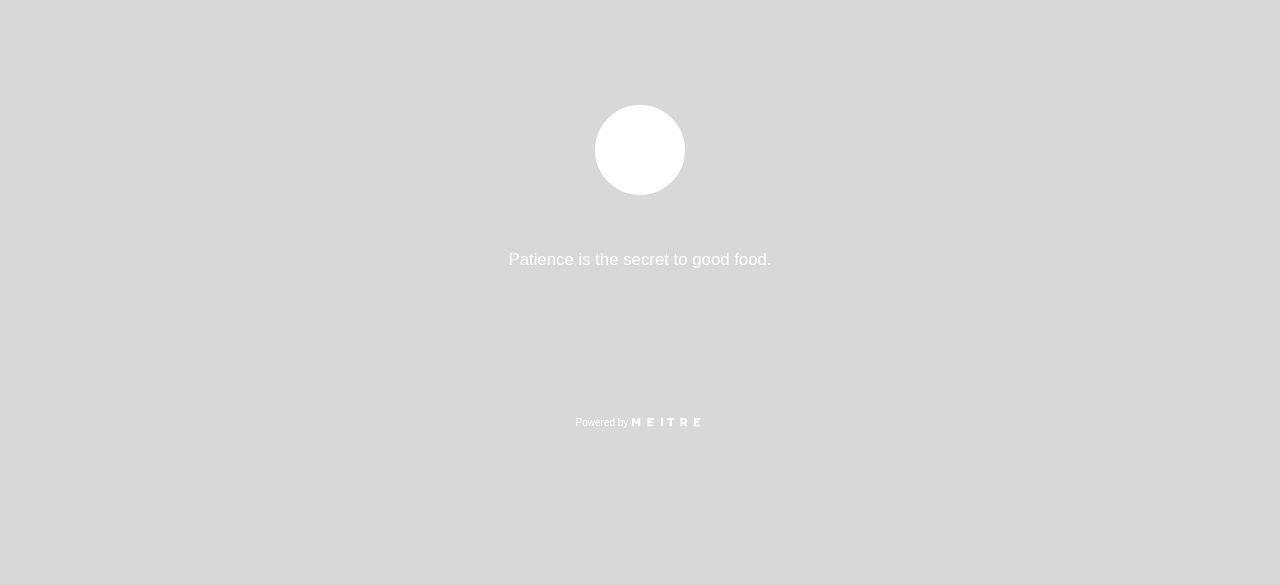 scroll, scrollTop: 0, scrollLeft: 0, axis: both 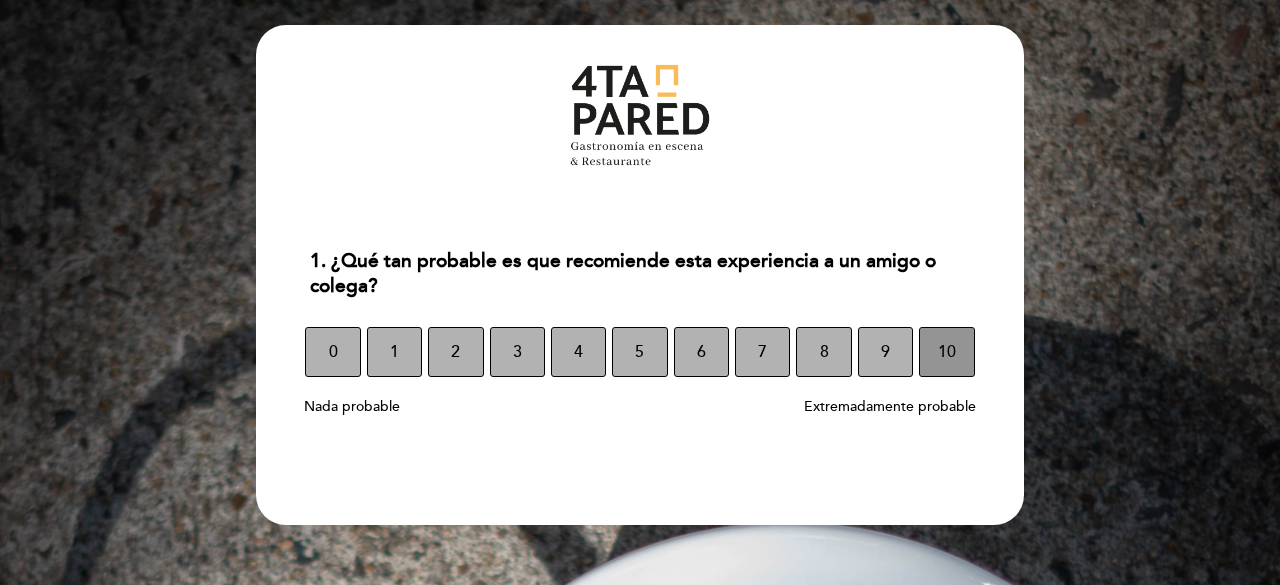 click on "10" at bounding box center [947, 352] 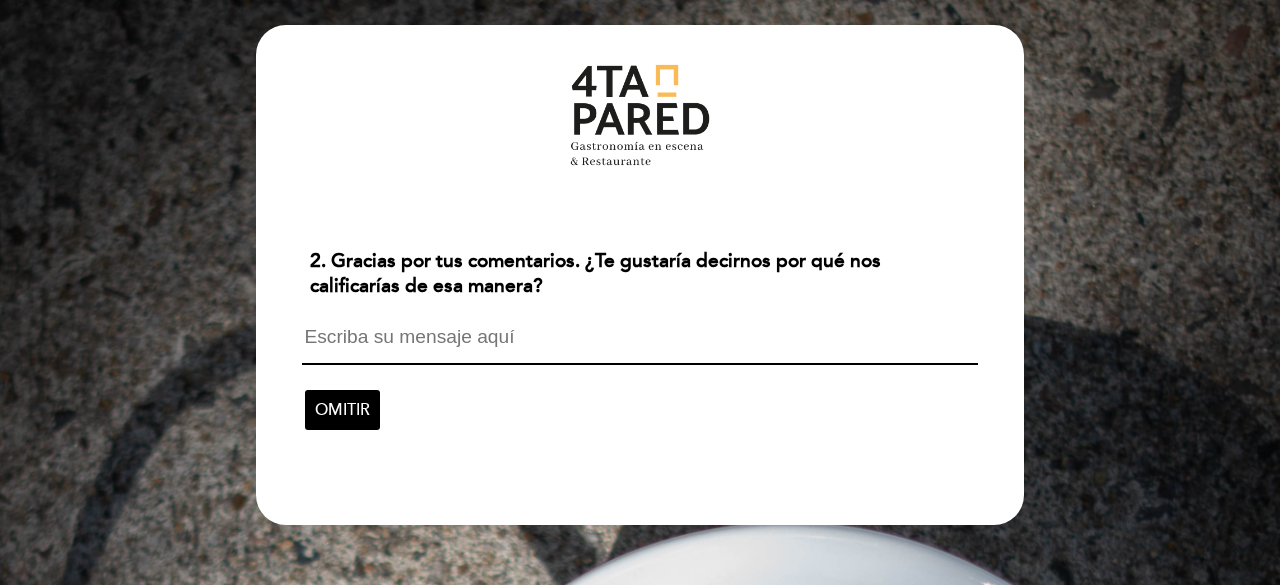 click at bounding box center [639, 346] 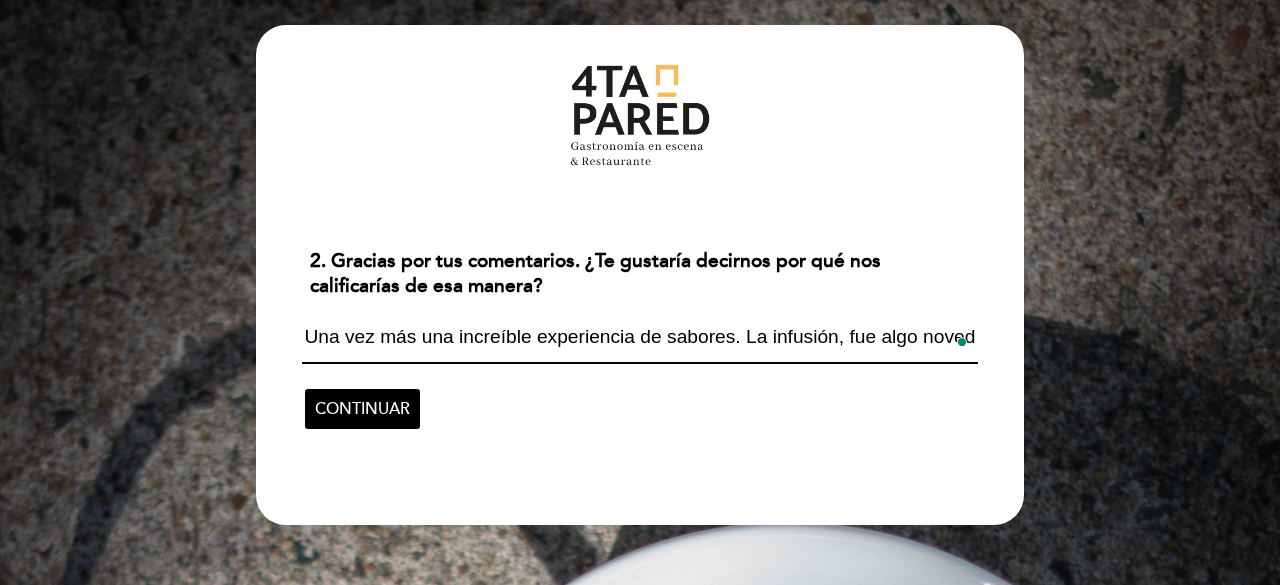scroll, scrollTop: 1, scrollLeft: 0, axis: vertical 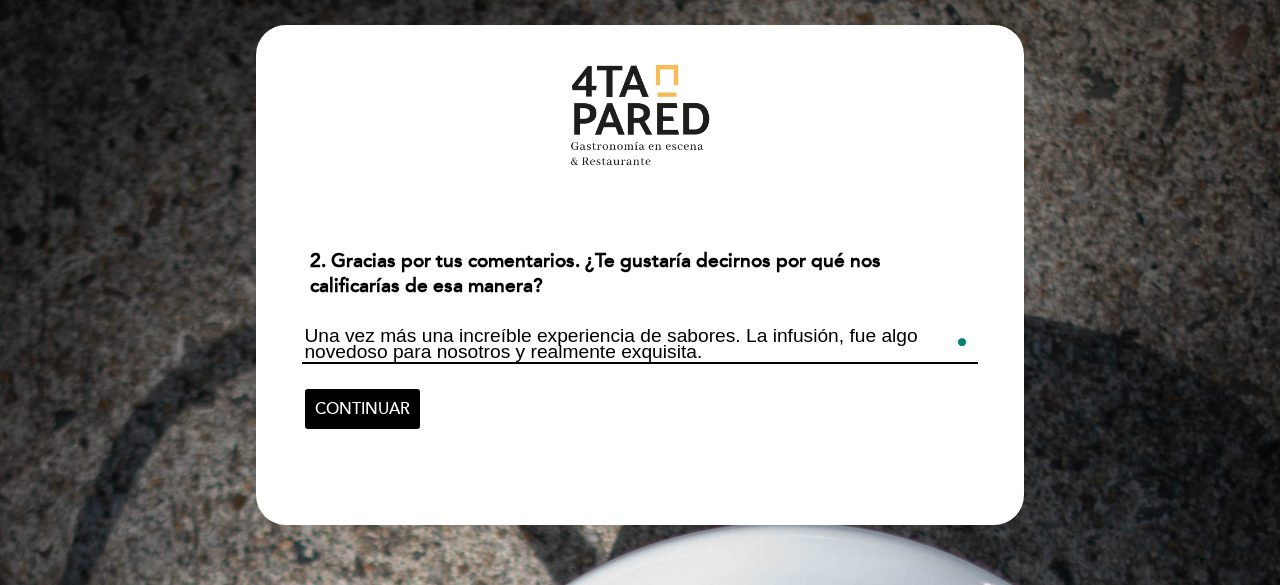 click on "Una vez más una increíble experiencia de sabores. La infusión, fue algo novedoso para nosotros y realmente exquisita." at bounding box center (639, 345) 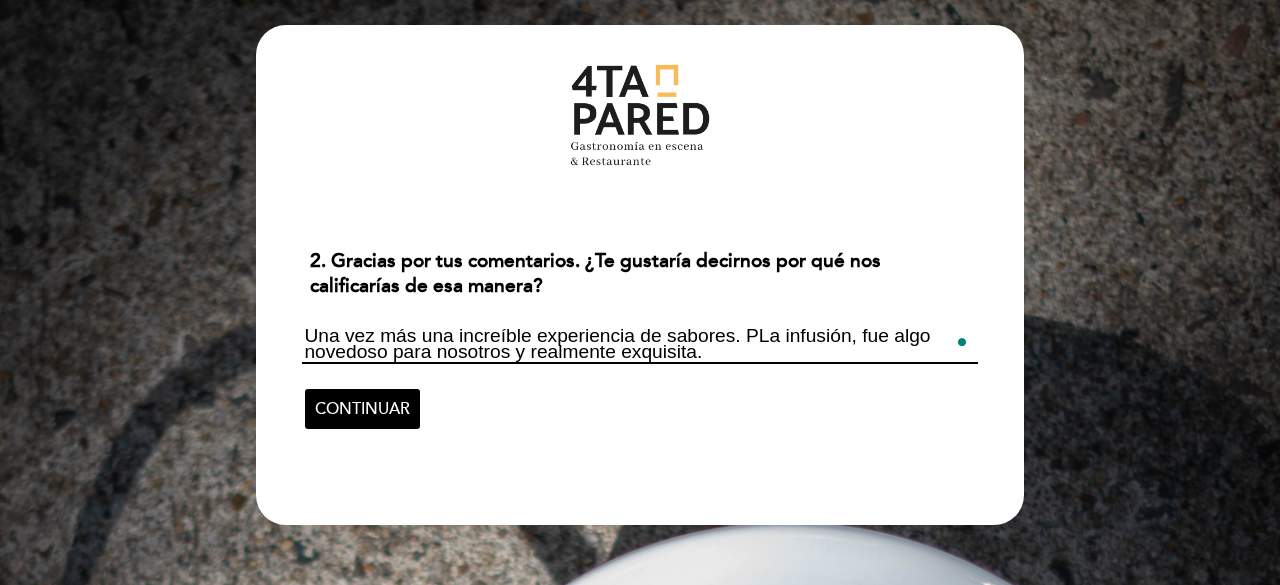 scroll, scrollTop: 0, scrollLeft: 0, axis: both 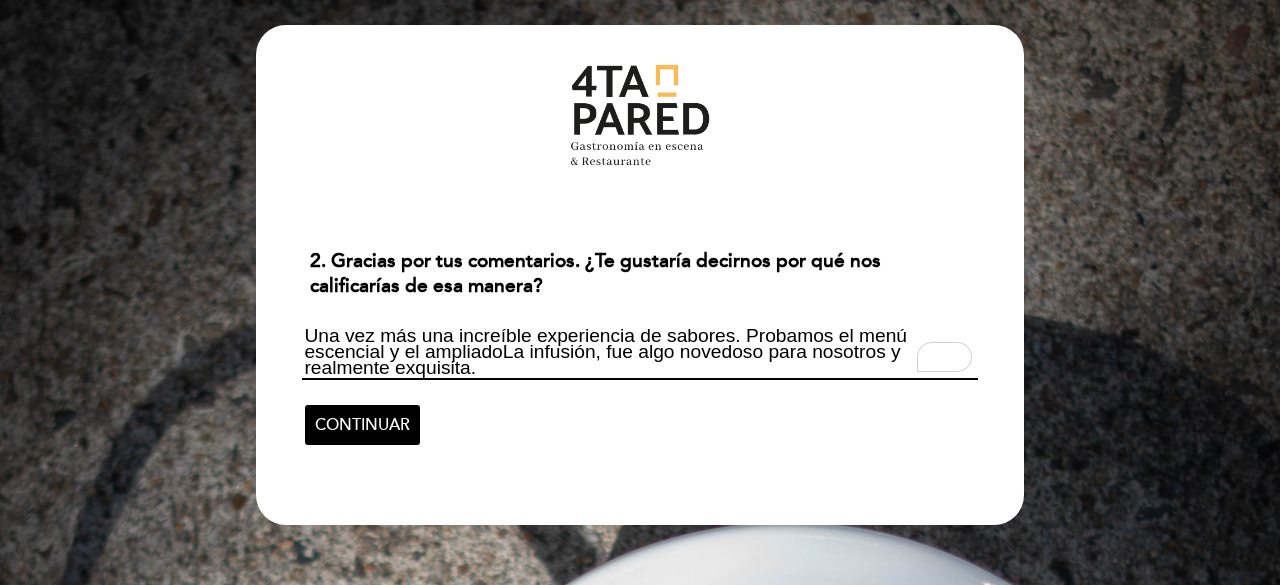 drag, startPoint x: 385, startPoint y: 348, endPoint x: 292, endPoint y: 348, distance: 93 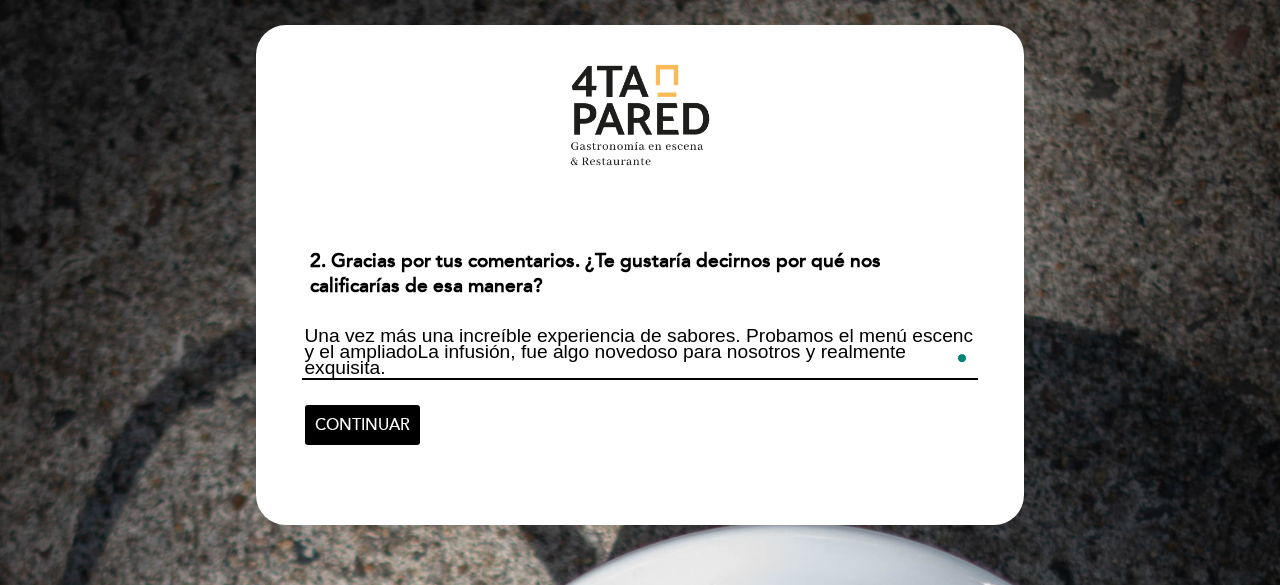 scroll, scrollTop: 0, scrollLeft: 0, axis: both 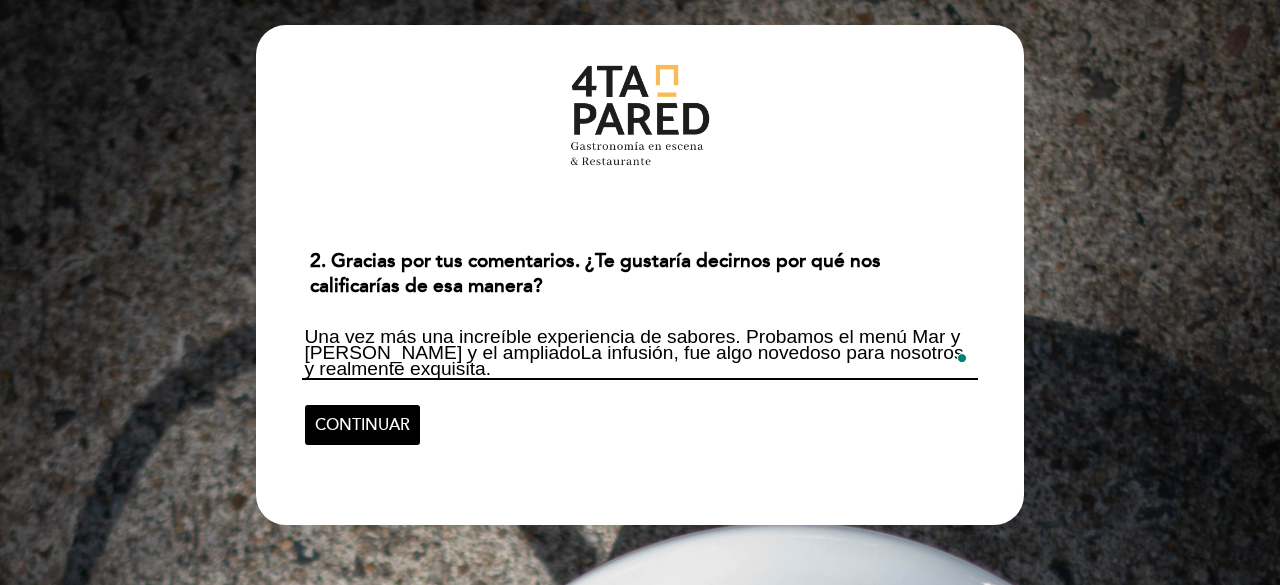 click on "Una vez más una increíble experiencia de sabores. Probamos el menú Mar y [PERSON_NAME] y el ampliadoLa infusión, fue algo novedoso para nosotros y realmente exquisita." at bounding box center (639, 353) 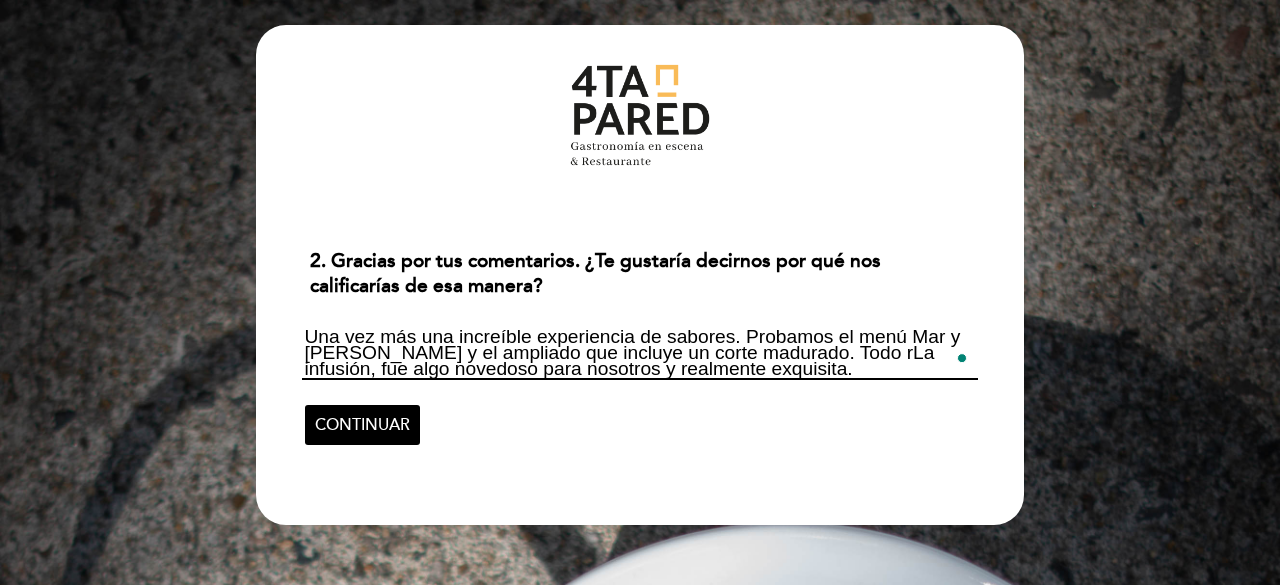 click on "Una vez más una increíble experiencia de sabores. Probamos el menú Mar y [PERSON_NAME] y el ampliado que incluye un corte madurado. Todo rLa infusión, fue algo novedoso para nosotros y realmente exquisita." at bounding box center (639, 353) 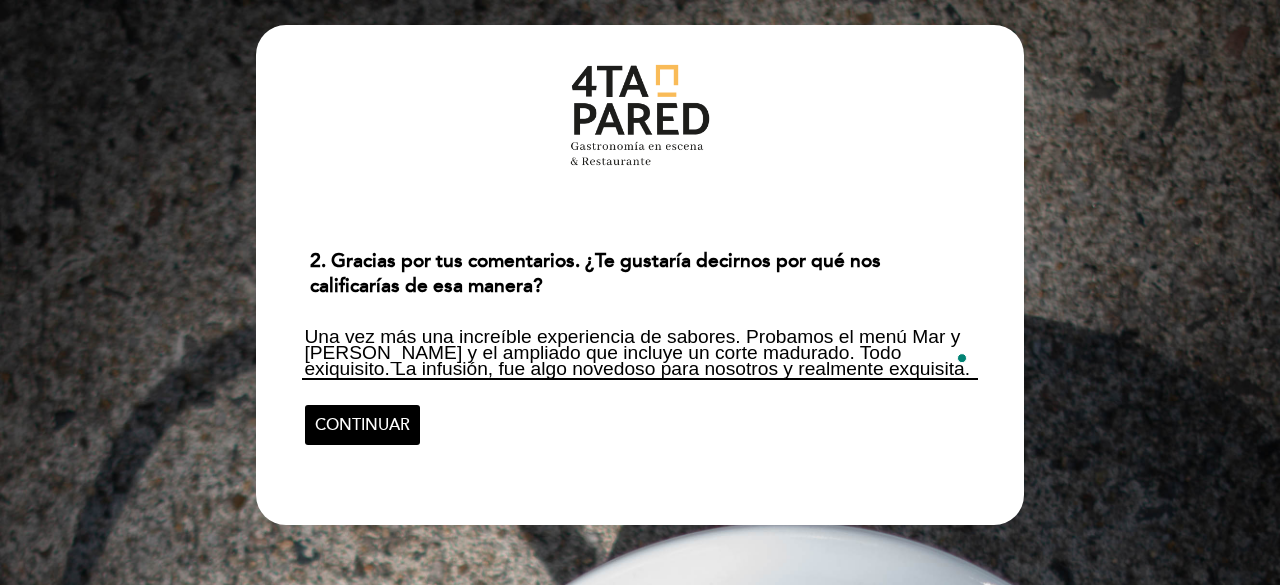 drag, startPoint x: 867, startPoint y: 371, endPoint x: 798, endPoint y: 370, distance: 69.00725 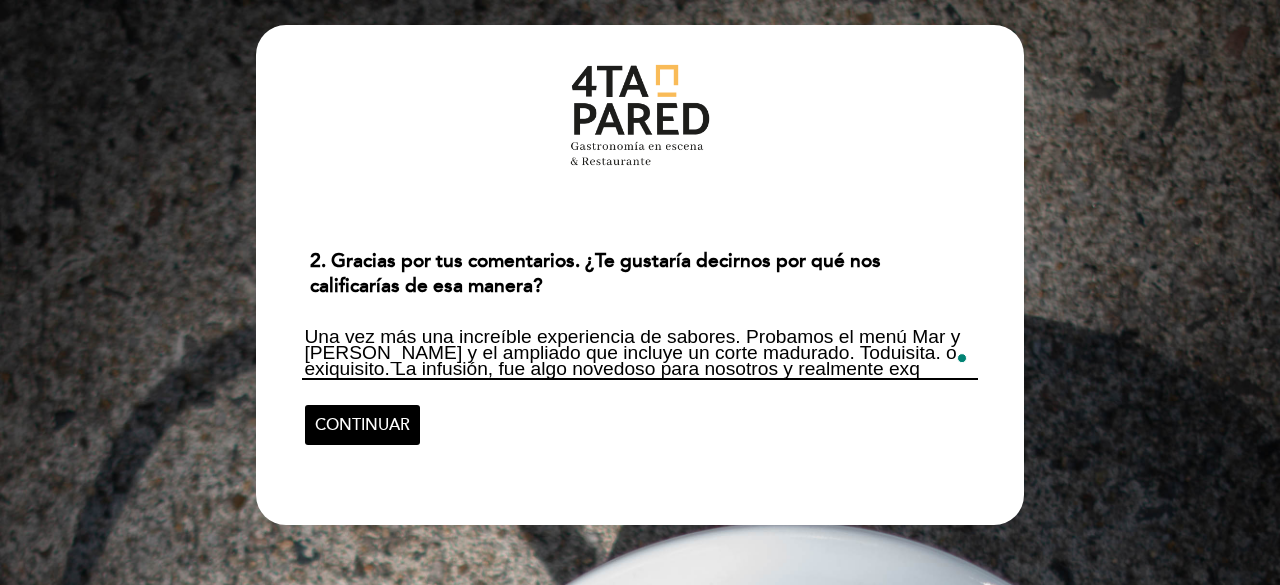 drag, startPoint x: 943, startPoint y: 352, endPoint x: 857, endPoint y: 352, distance: 86 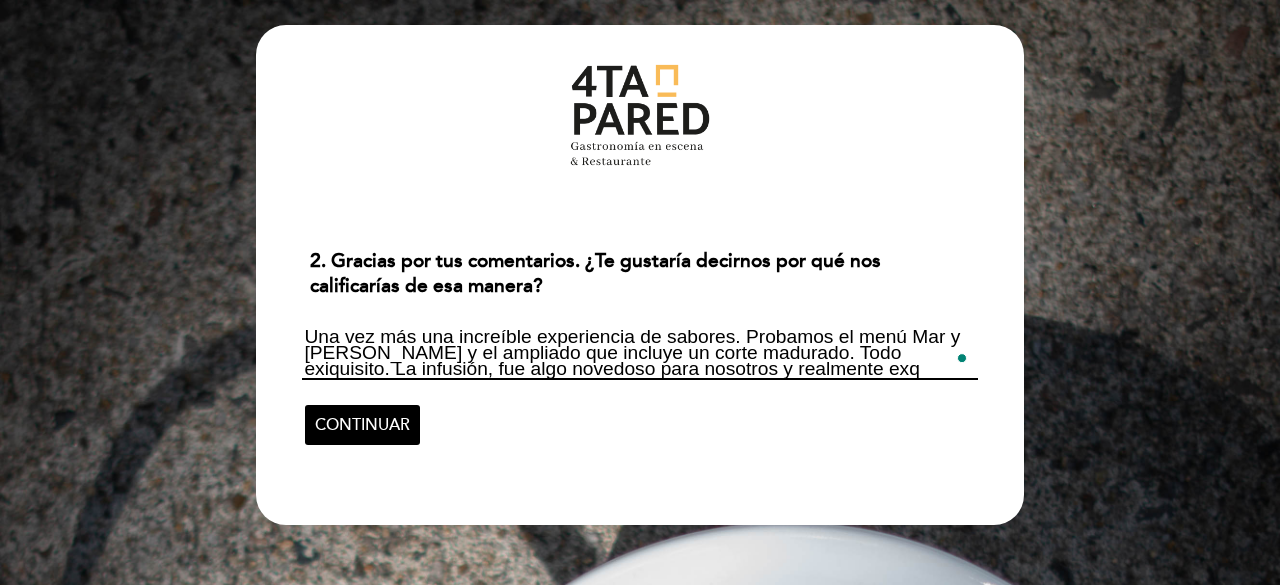 click on "Una vez más una increíble experiencia de sabores. Probamos el menú Mar y [PERSON_NAME] y el ampliado que incluye un corte madurado. Todo exiquisito. La infusión, fue algo novedoso para nosotros y realmente exq" at bounding box center [639, 353] 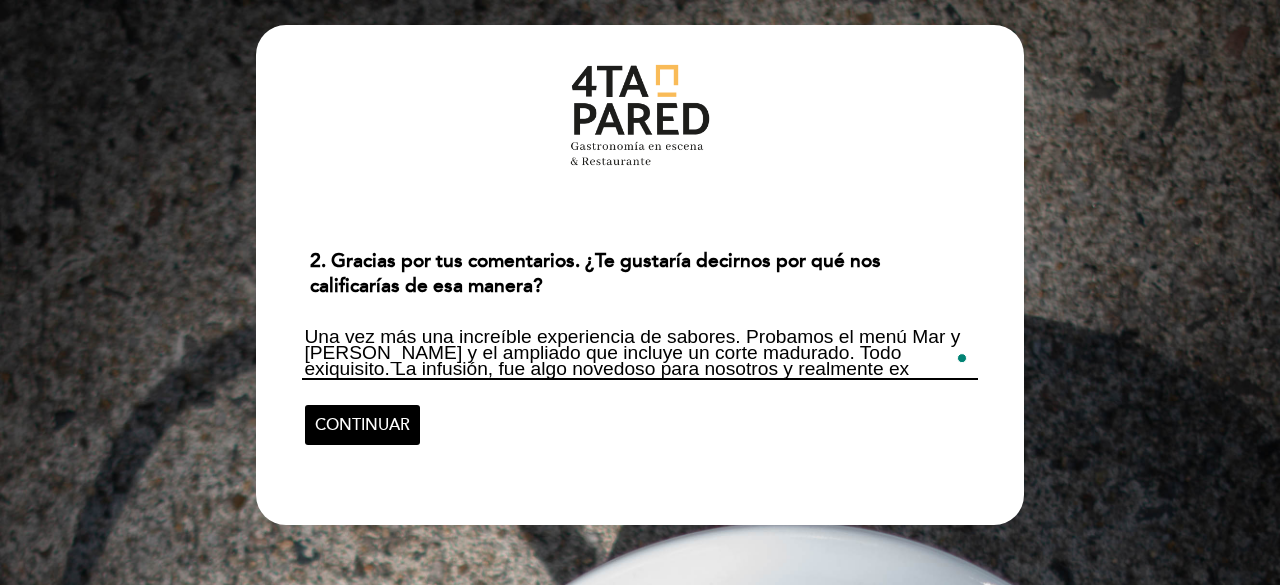 scroll, scrollTop: 1, scrollLeft: 0, axis: vertical 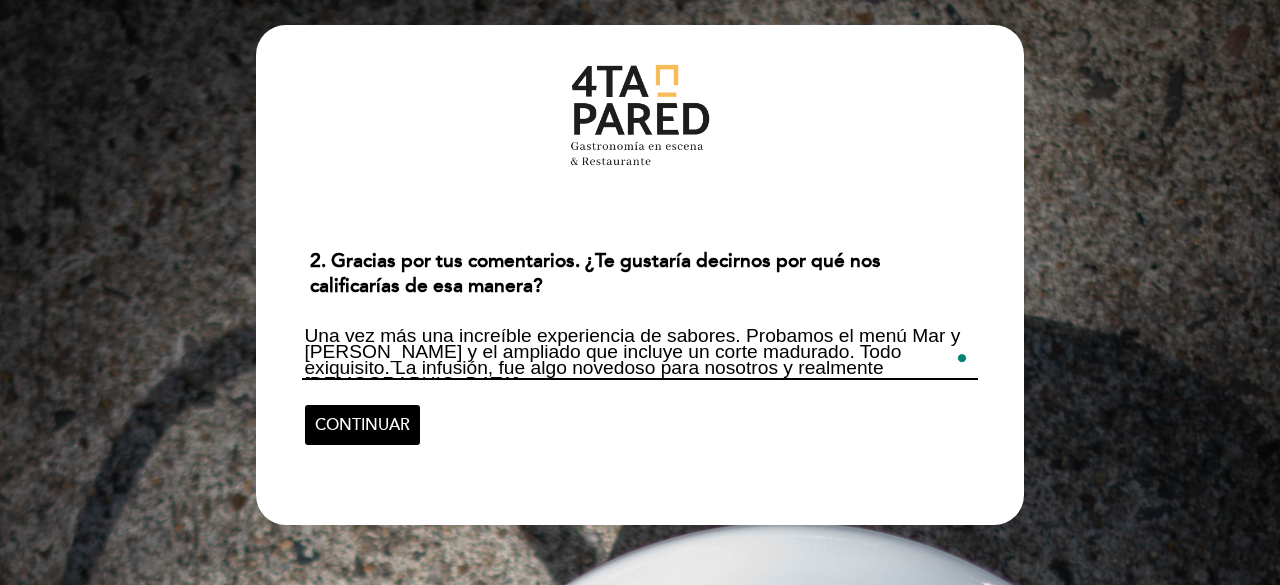 drag, startPoint x: 770, startPoint y: 364, endPoint x: 702, endPoint y: 365, distance: 68.007355 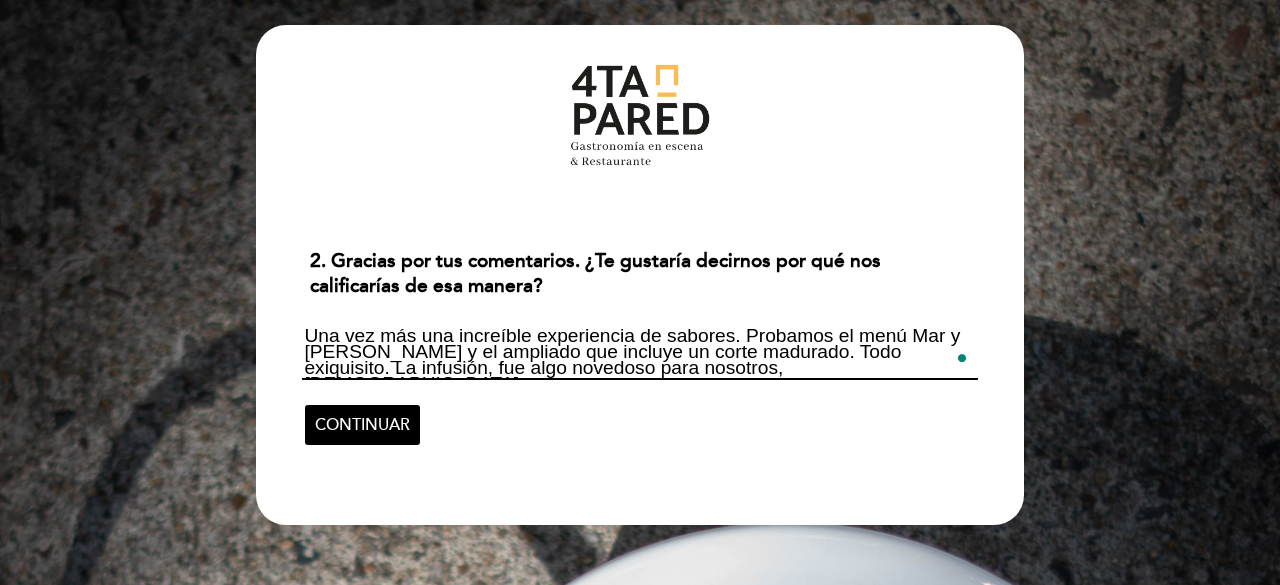 click on "Una vez más una increíble experiencia de sabores. Probamos el menú Mar y [PERSON_NAME] y el ampliado que incluye un corte madurado. Todo exiquisito. La infusión, fue algo novedoso para nosotros, [DEMOGRAPHIC_DATA]" at bounding box center (639, 353) 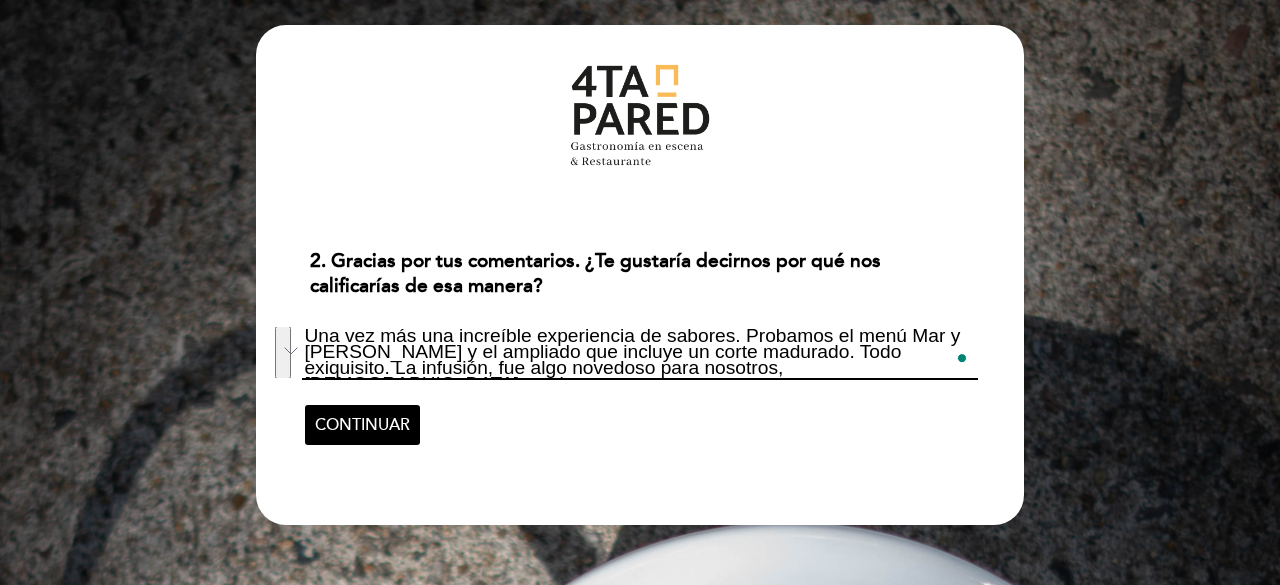 drag, startPoint x: 884, startPoint y: 371, endPoint x: 405, endPoint y: 315, distance: 482.2624 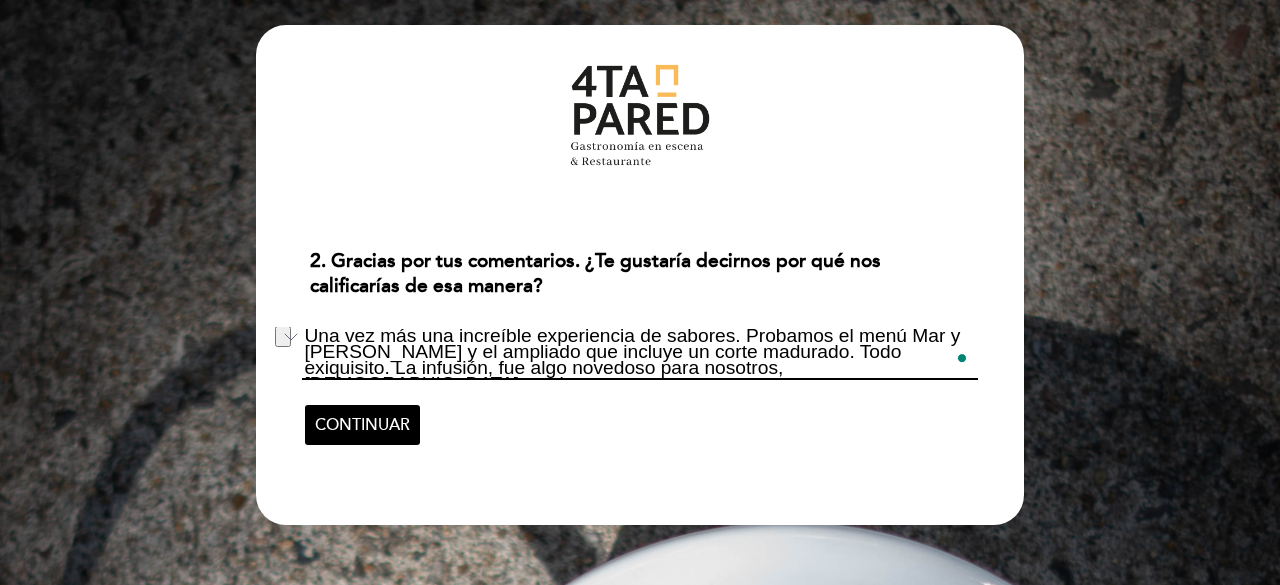 drag, startPoint x: 305, startPoint y: 327, endPoint x: 378, endPoint y: 340, distance: 74.1485 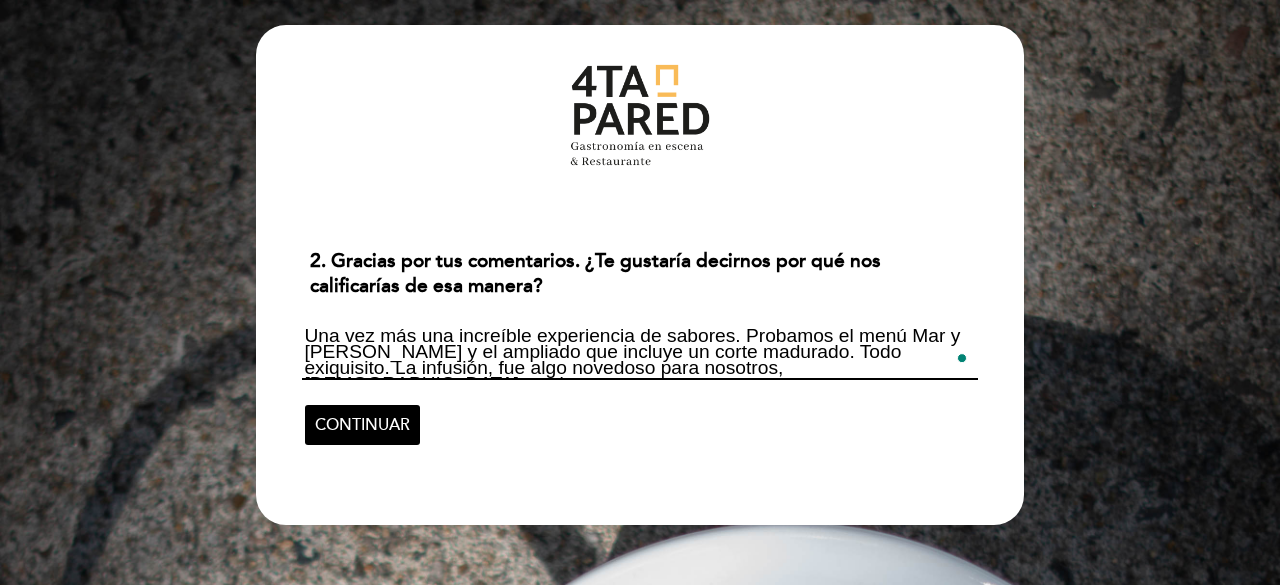 click on "Una vez más una increíble experiencia de sabores. Probamos el menú Mar y [PERSON_NAME] y el ampliado que incluye un corte madurado. Todo exiquisito. La infusión, fue algo novedoso para nosotros, [DEMOGRAPHIC_DATA] y sabroso." at bounding box center (639, 353) 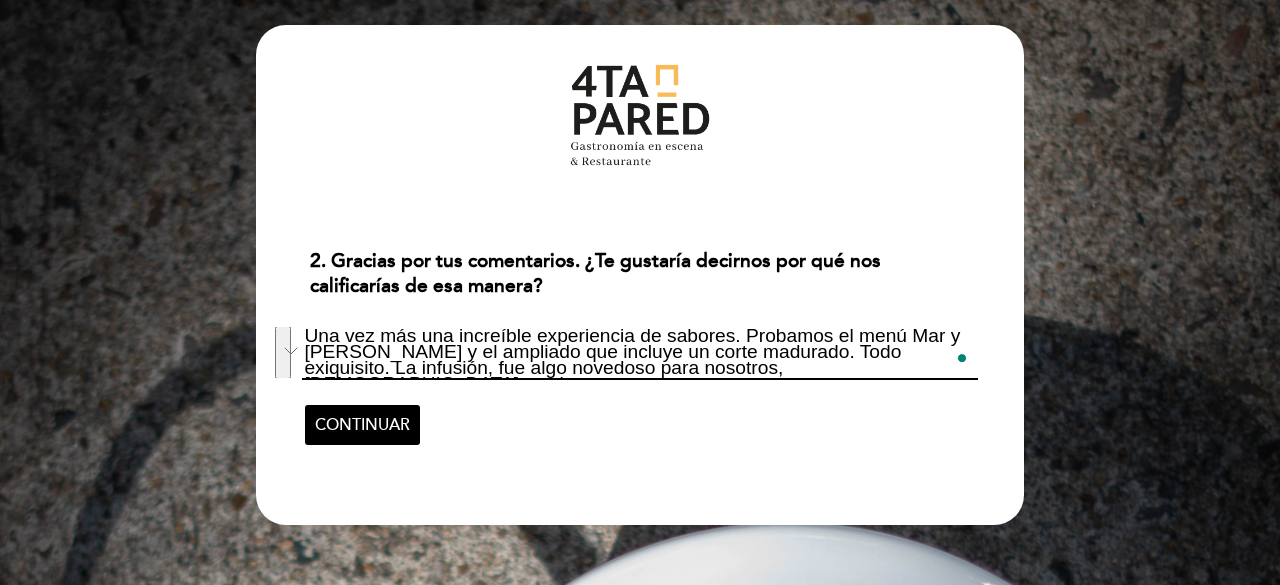 drag, startPoint x: 847, startPoint y: 375, endPoint x: 739, endPoint y: 339, distance: 113.841995 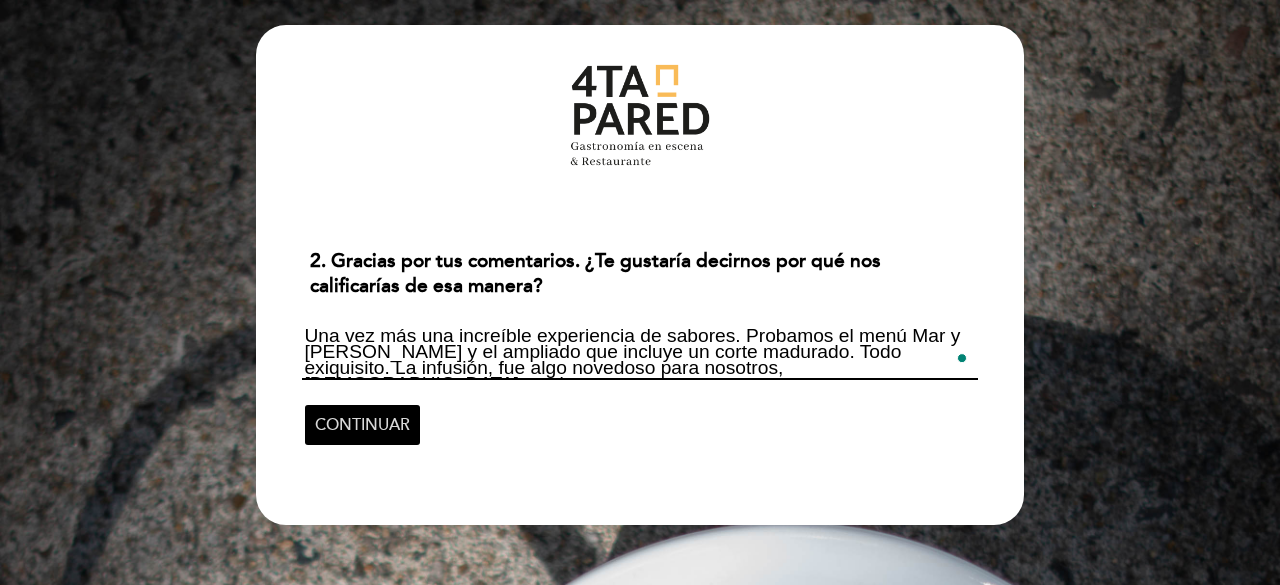 type on "Una vez más una increíble experiencia de sabores. Probamos el menú Mar y [PERSON_NAME] y el ampliado que incluye un corte madurado. Todo exiquisito. La infusión, fue algo novedoso para nosotros, [DEMOGRAPHIC_DATA] y sabrosa." 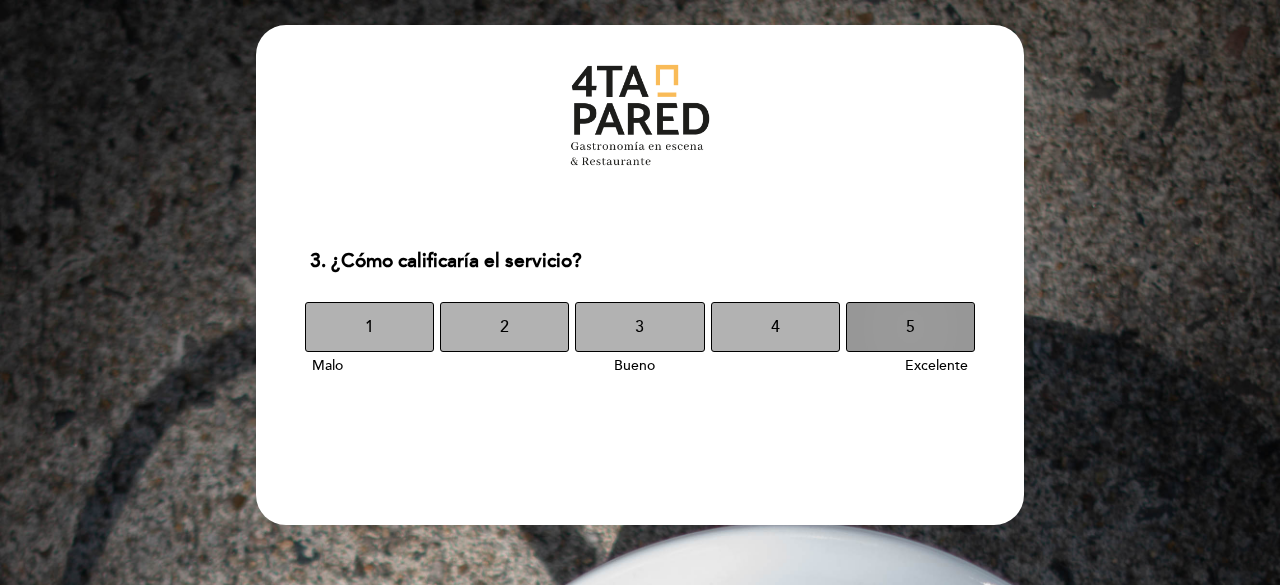 click on "5" at bounding box center (910, 327) 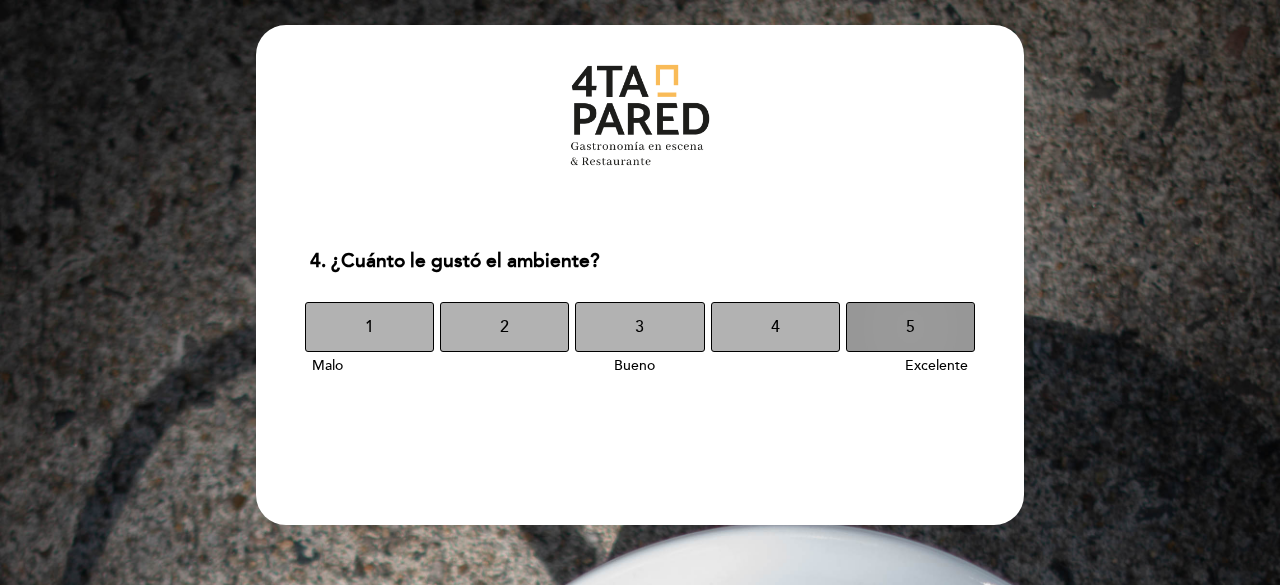 click on "5" at bounding box center (910, 327) 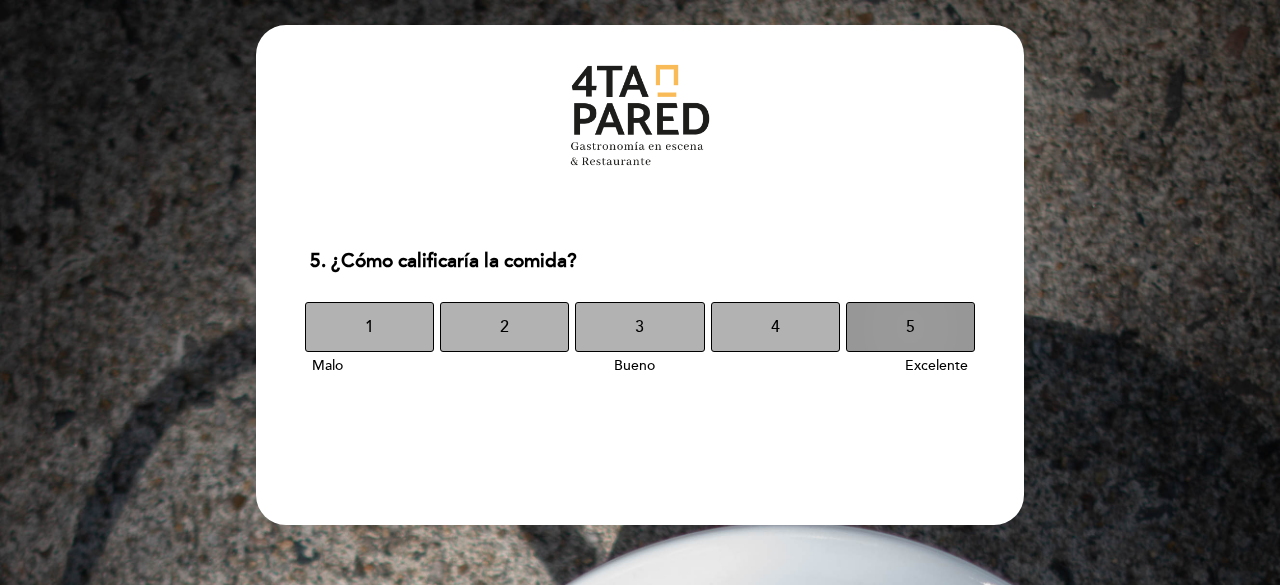 click on "5" at bounding box center (910, 327) 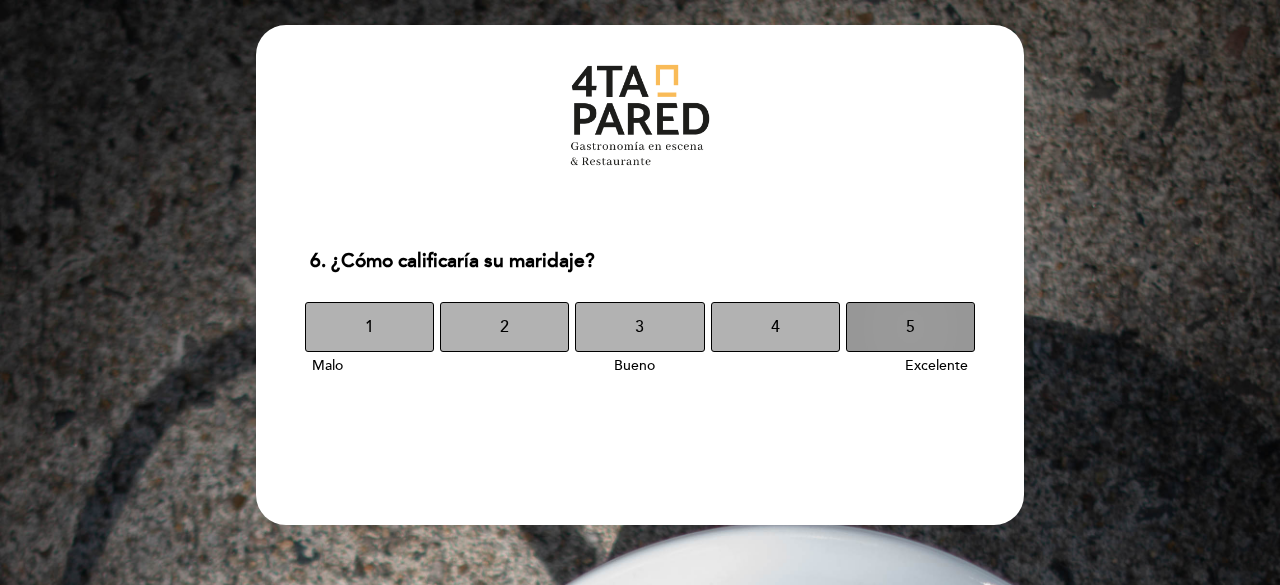 click on "5" at bounding box center [910, 327] 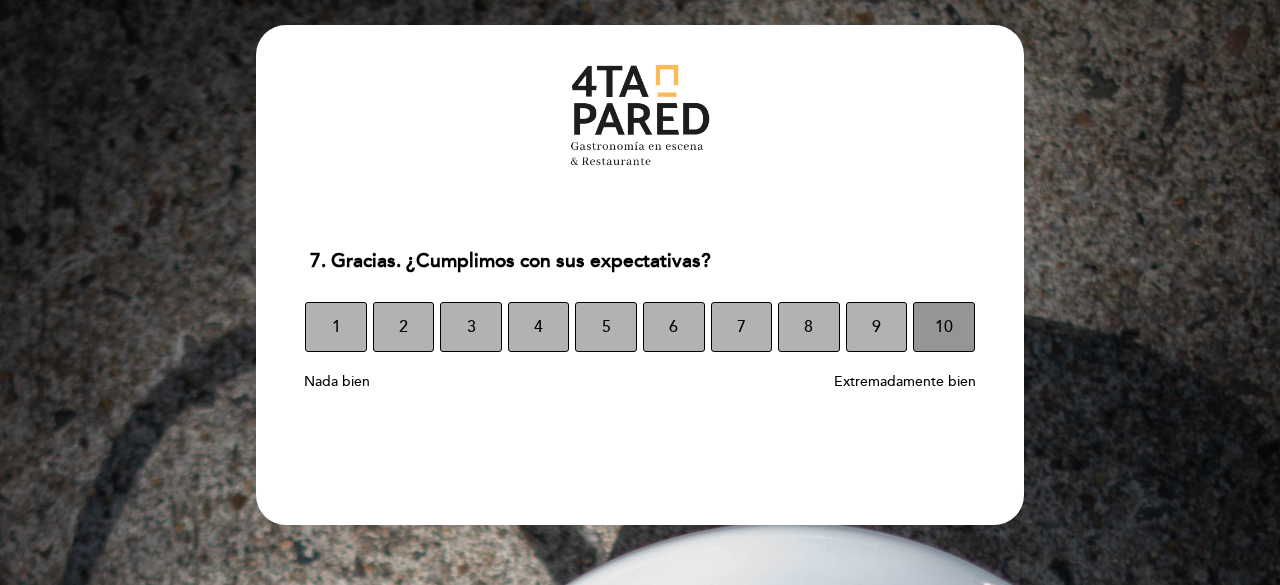 click on "10" at bounding box center (944, 327) 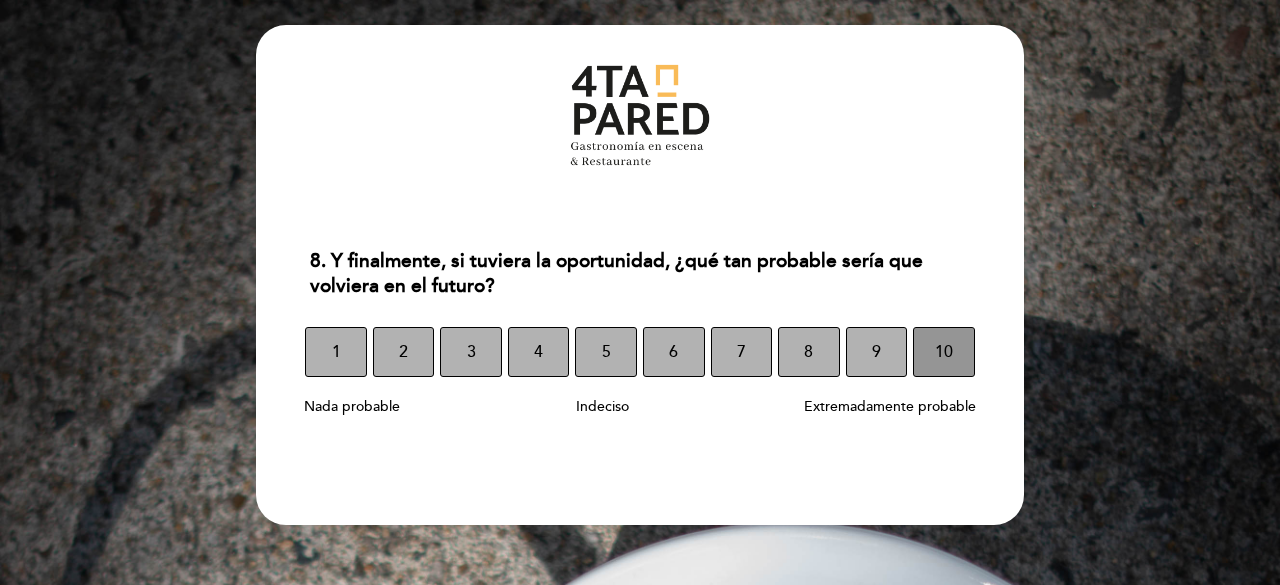 click on "10" at bounding box center (944, 352) 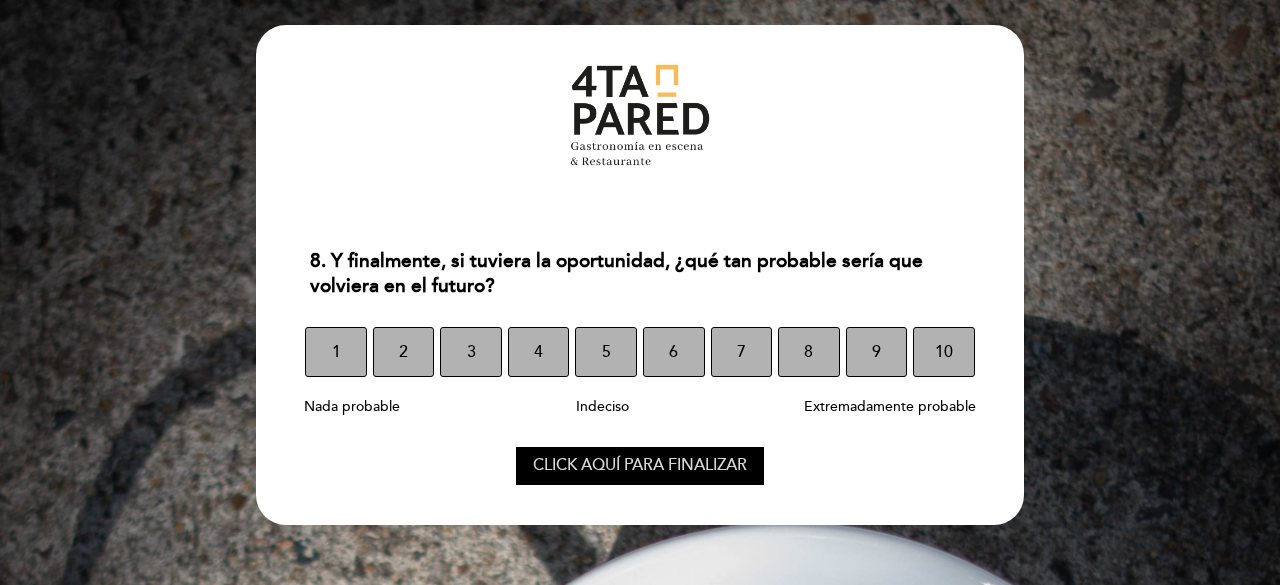 select on "es" 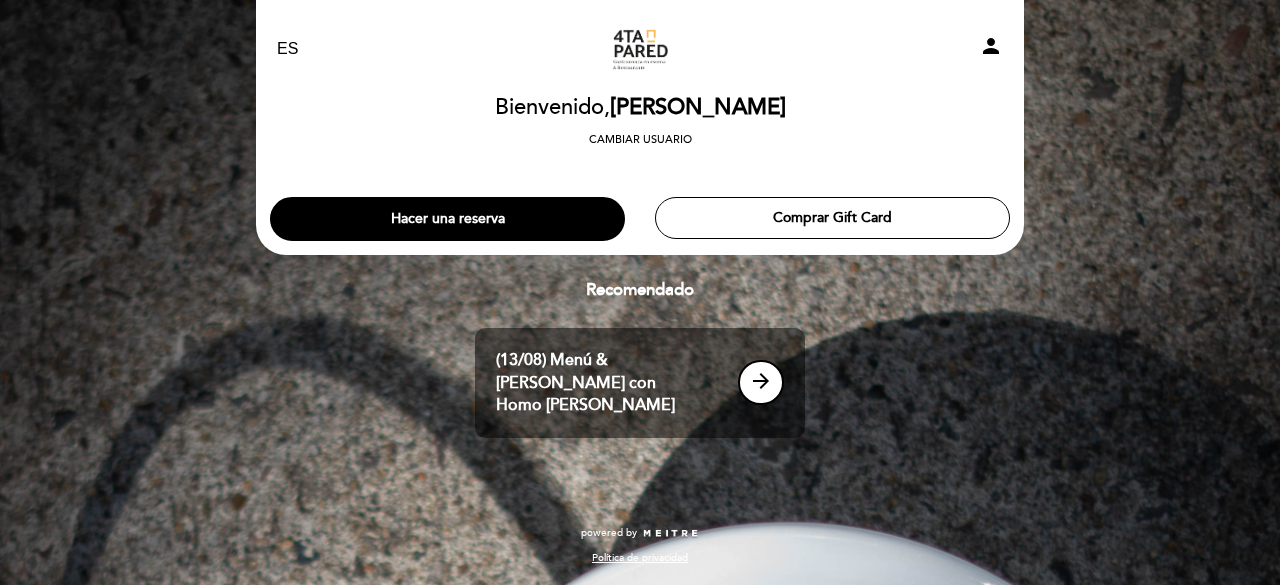 click on "EN
ES
PT
4ta Pared
person
[GEOGRAPHIC_DATA]
Bienvenido,  [PERSON_NAME]
Cambiar usuario
Hacer una reserva
Comprar Gift Card
Escoja cantidad de  comensales 1 2" at bounding box center (640, 292) 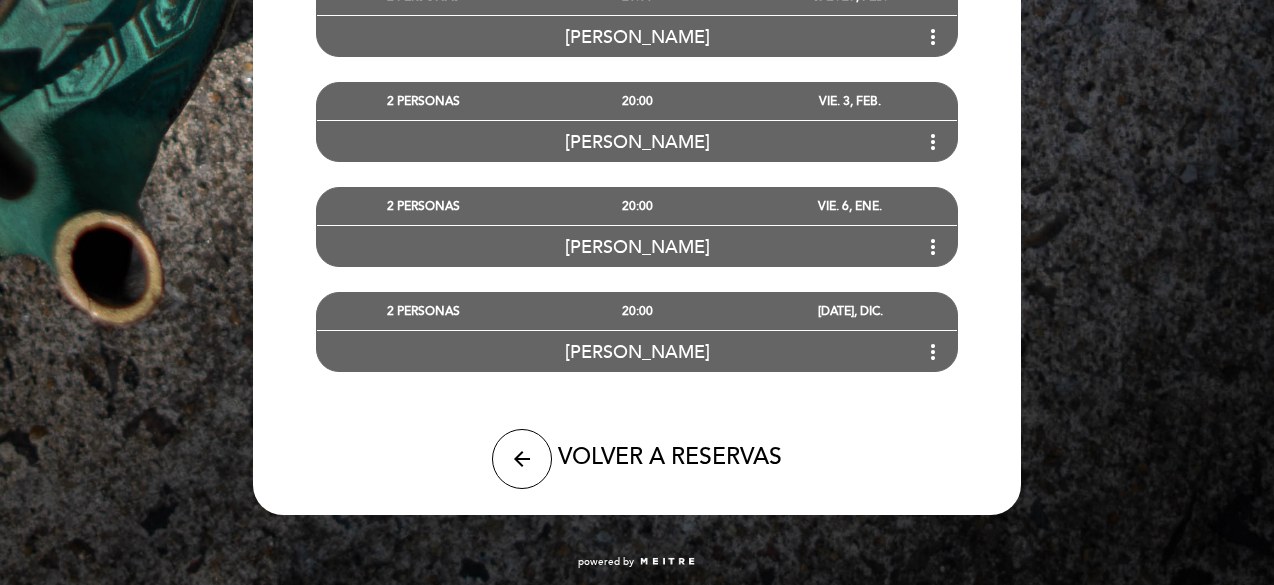 scroll, scrollTop: 1524, scrollLeft: 0, axis: vertical 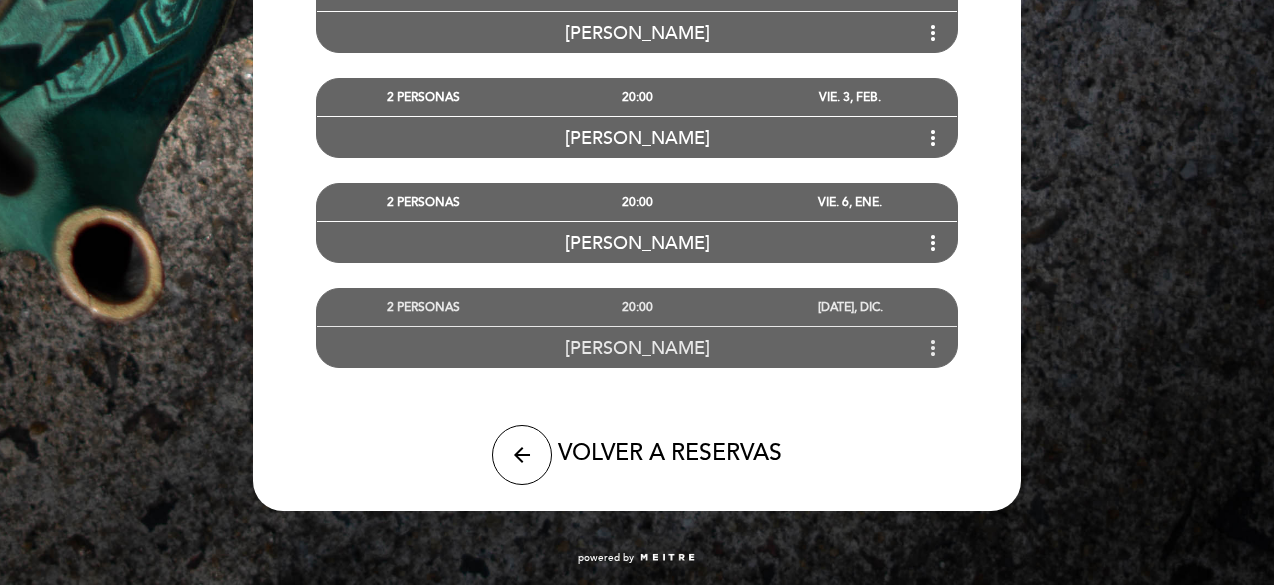 click on "more_vert" at bounding box center [933, 348] 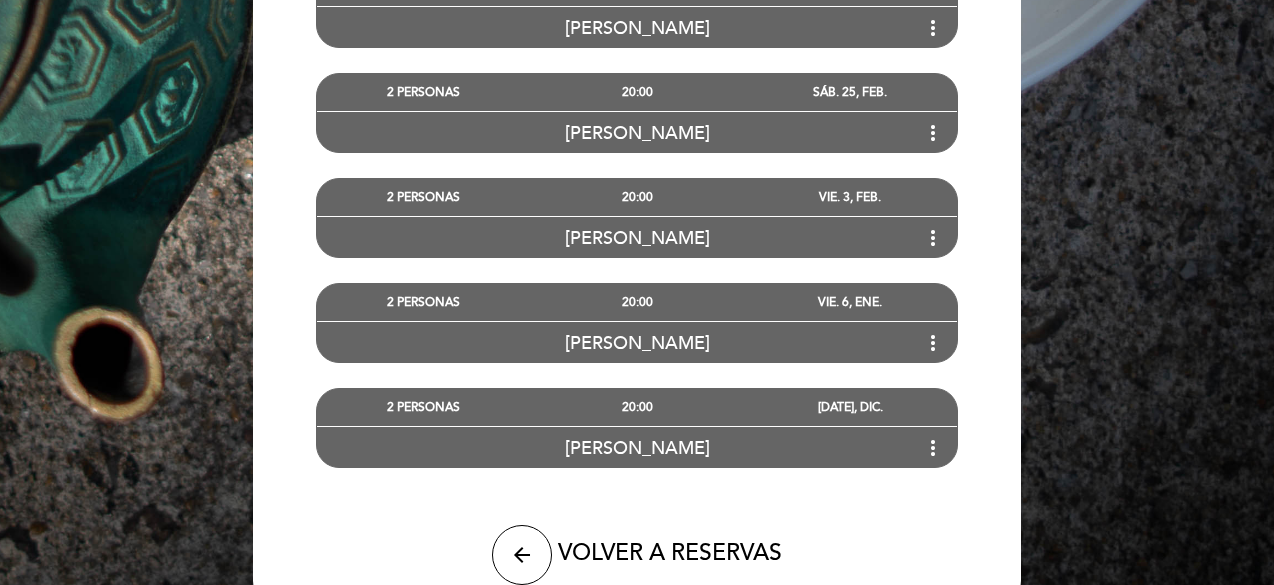 scroll, scrollTop: 1524, scrollLeft: 0, axis: vertical 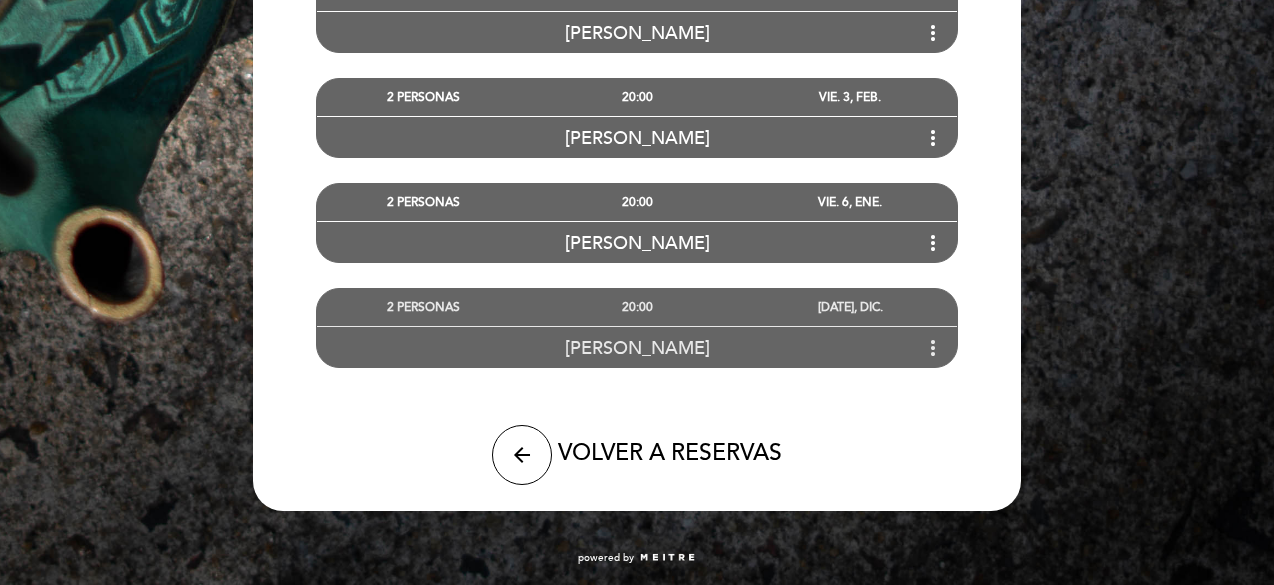 click on "[PERSON_NAME]" at bounding box center (637, 348) 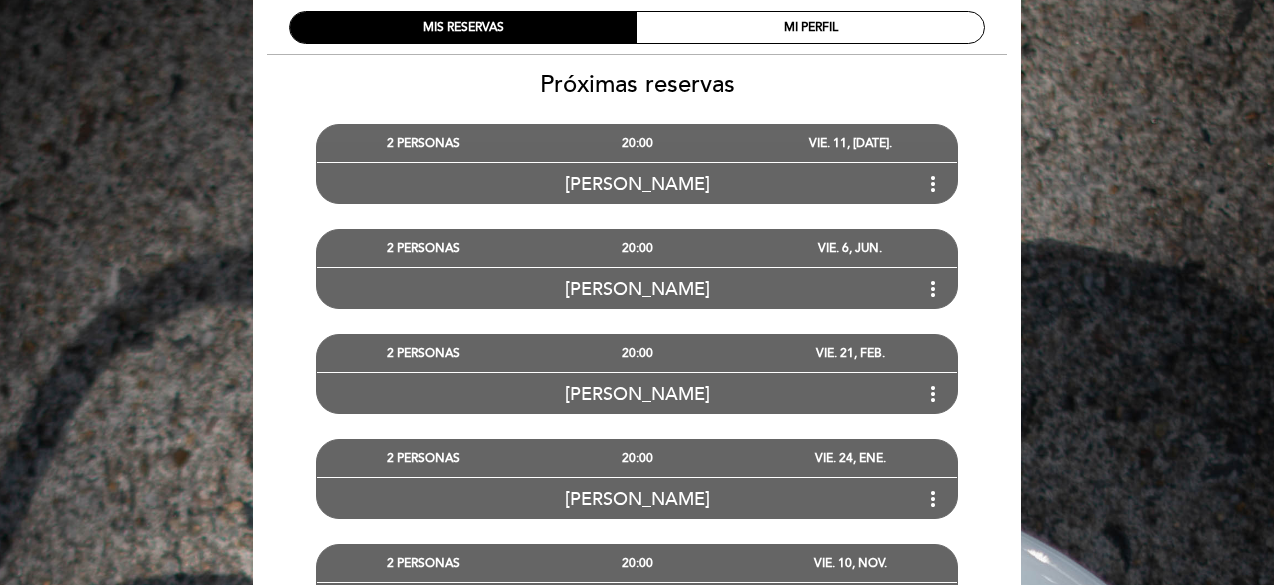 scroll, scrollTop: 0, scrollLeft: 0, axis: both 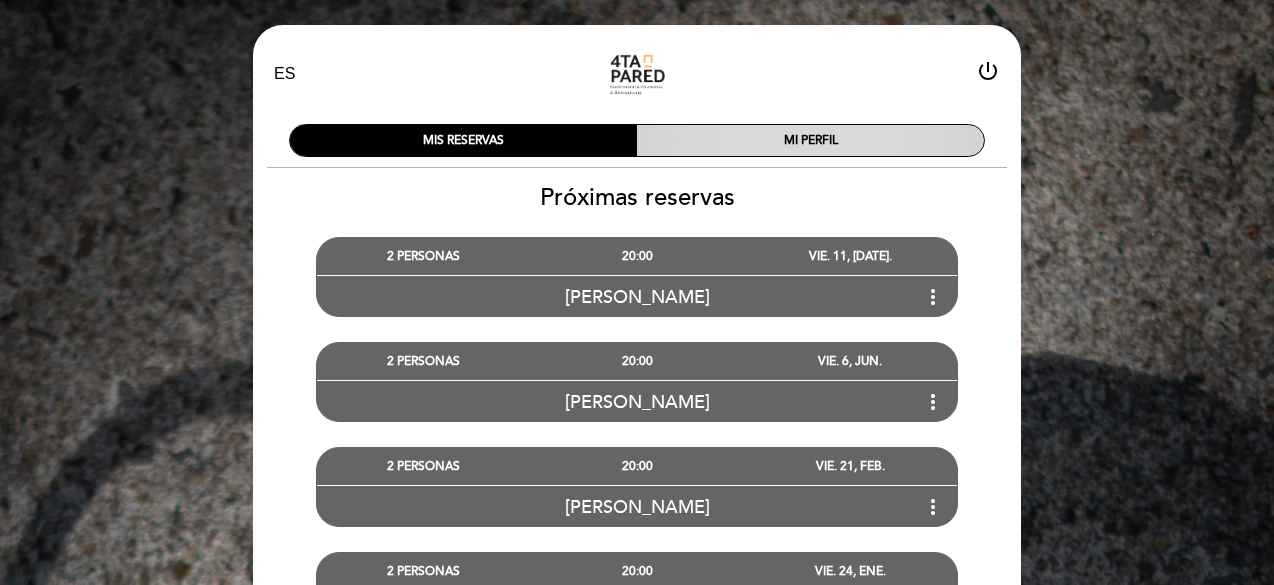 click on "MI PERFIL" at bounding box center [810, 140] 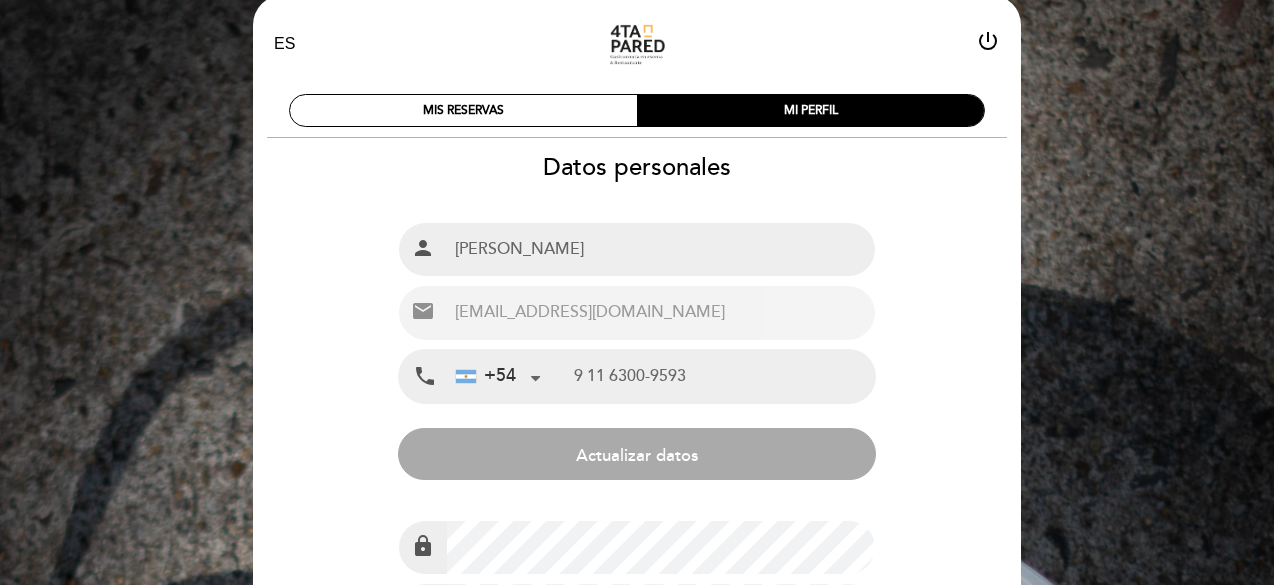 scroll, scrollTop: 0, scrollLeft: 0, axis: both 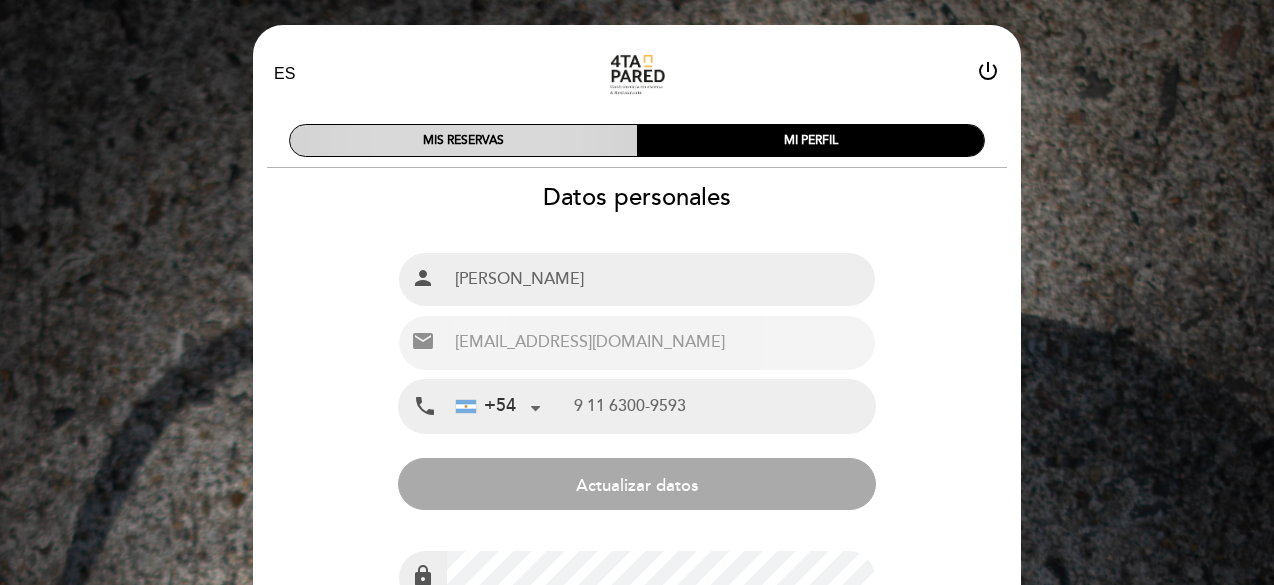 click on "MIS RESERVAS" at bounding box center (463, 140) 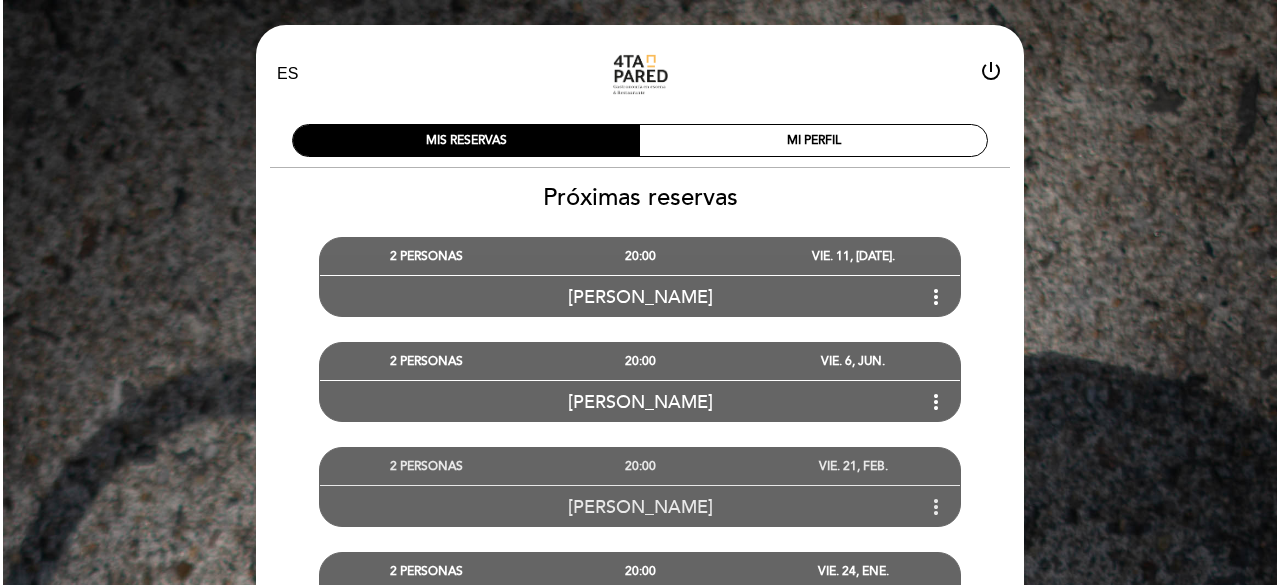 scroll, scrollTop: 0, scrollLeft: 0, axis: both 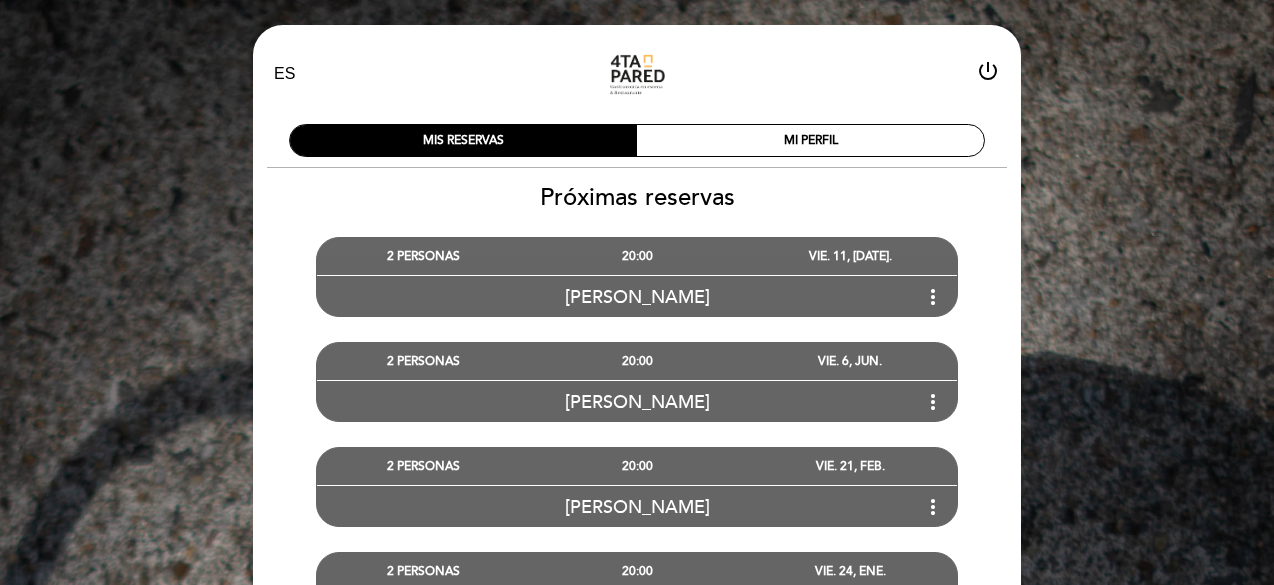 click on "power_settings_new" at bounding box center (988, 71) 